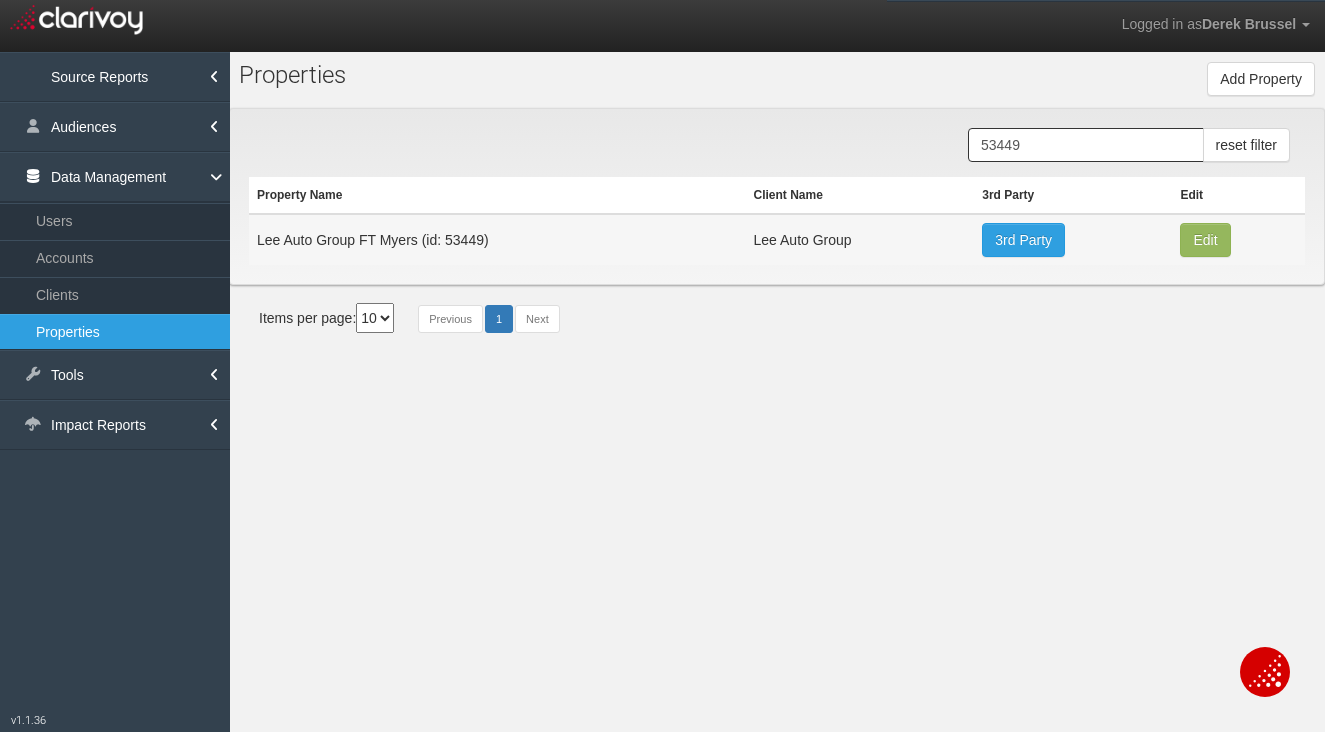 scroll, scrollTop: 0, scrollLeft: 0, axis: both 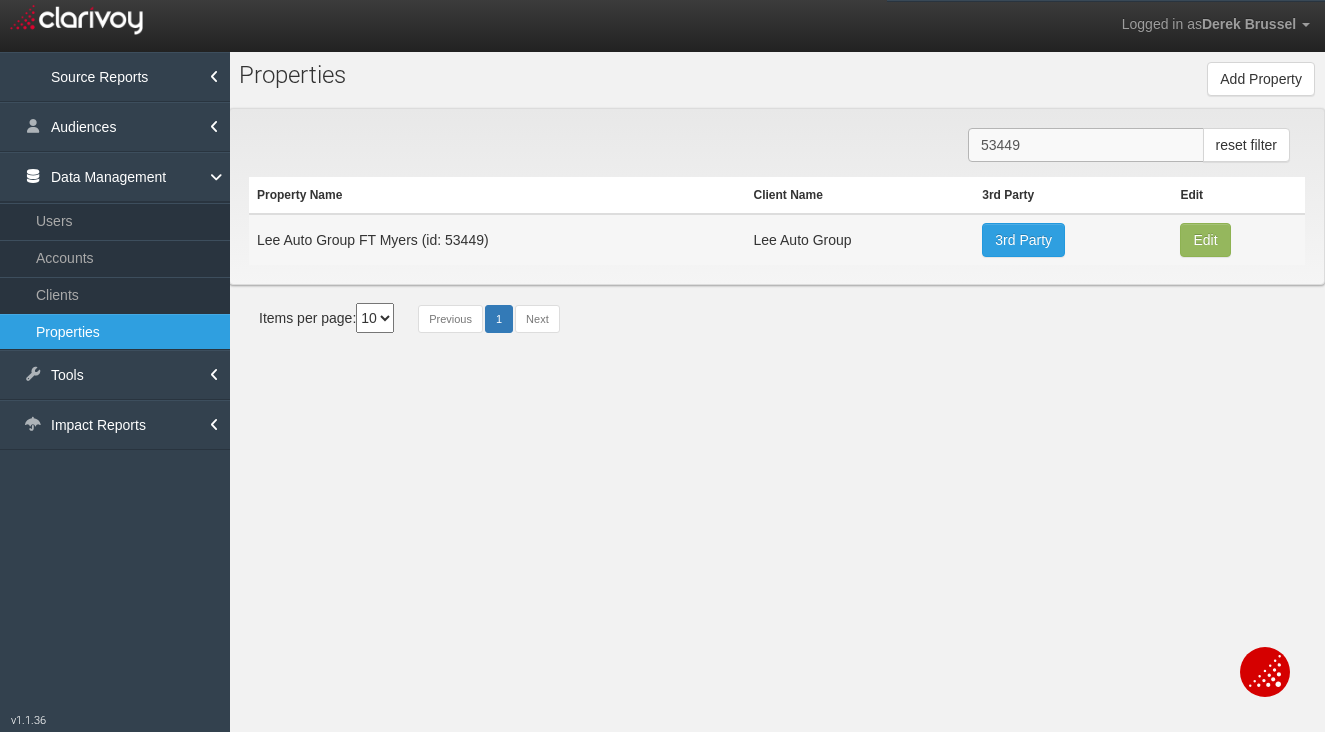 click on "53449" at bounding box center (1086, 145) 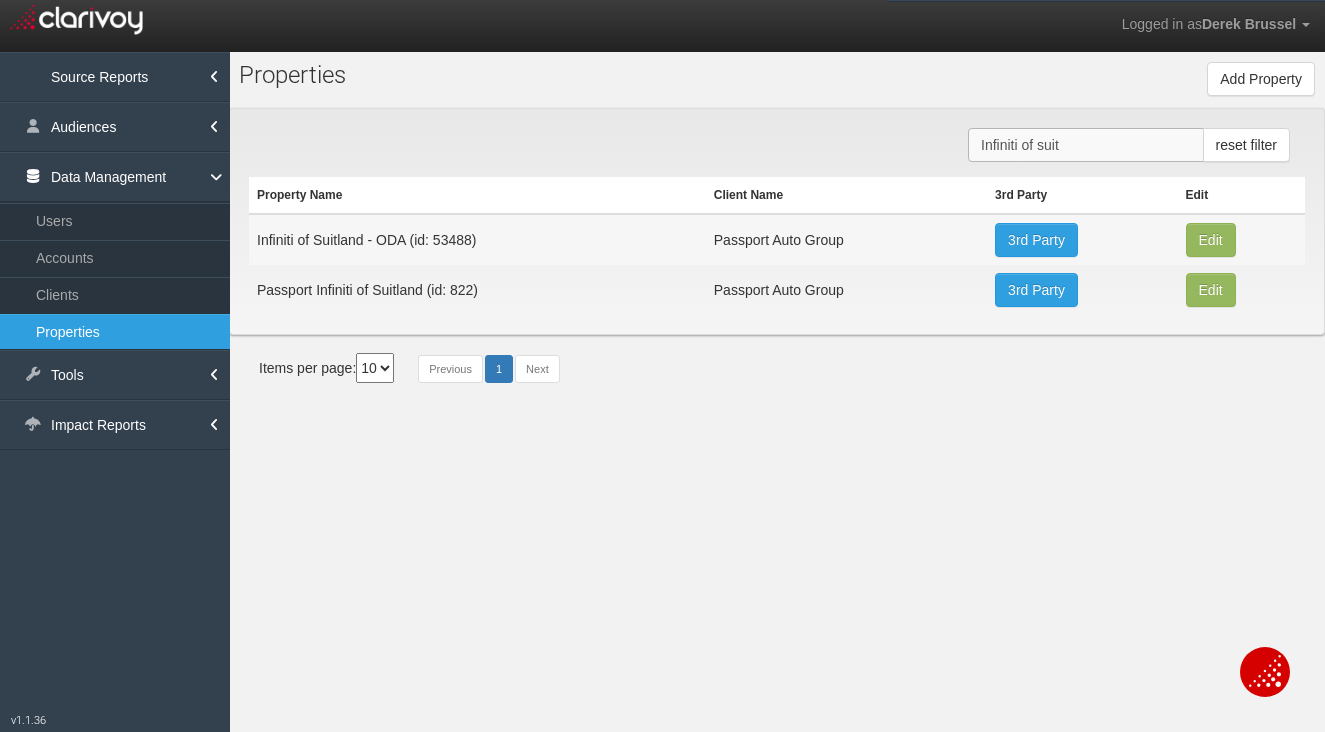 type on "Infiniti of suit" 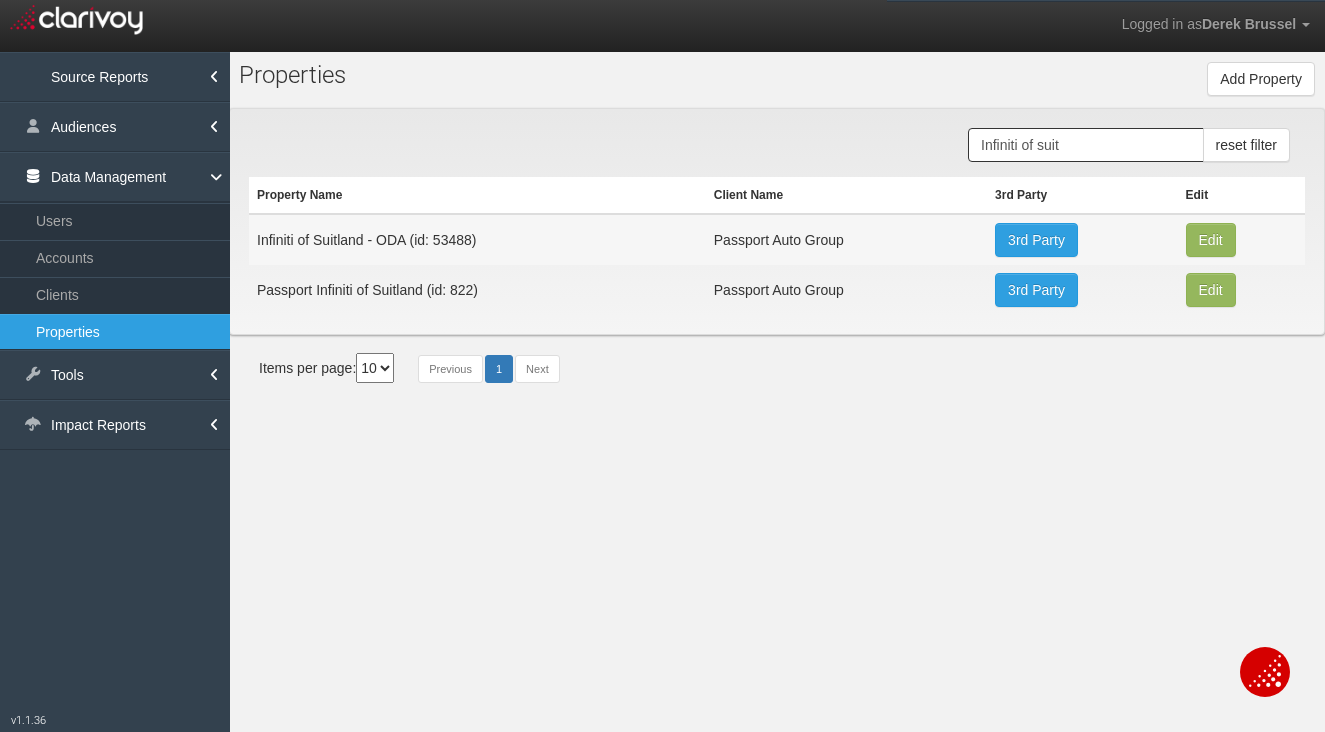 click on "Passport Infiniti of Suitland (id: 822)" at bounding box center [477, 239] 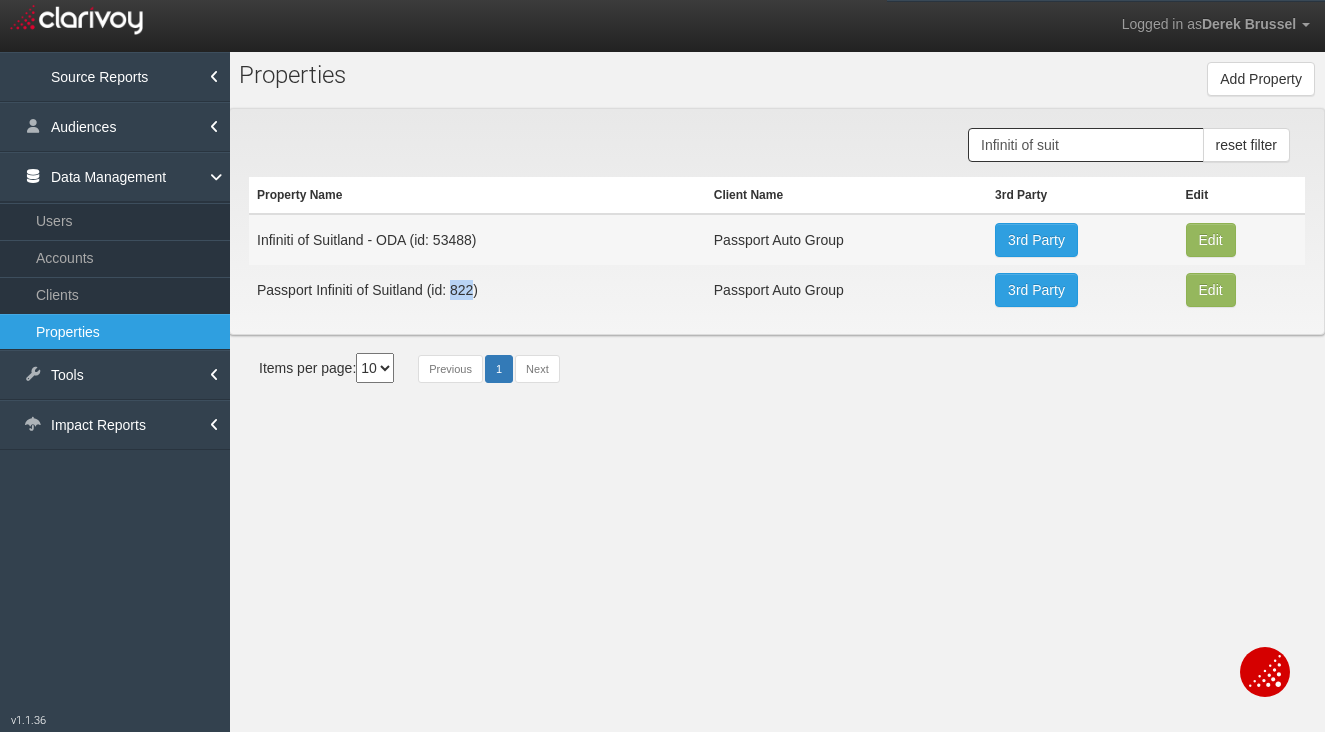 click on "Passport Infiniti of Suitland (id: 822)" at bounding box center [477, 239] 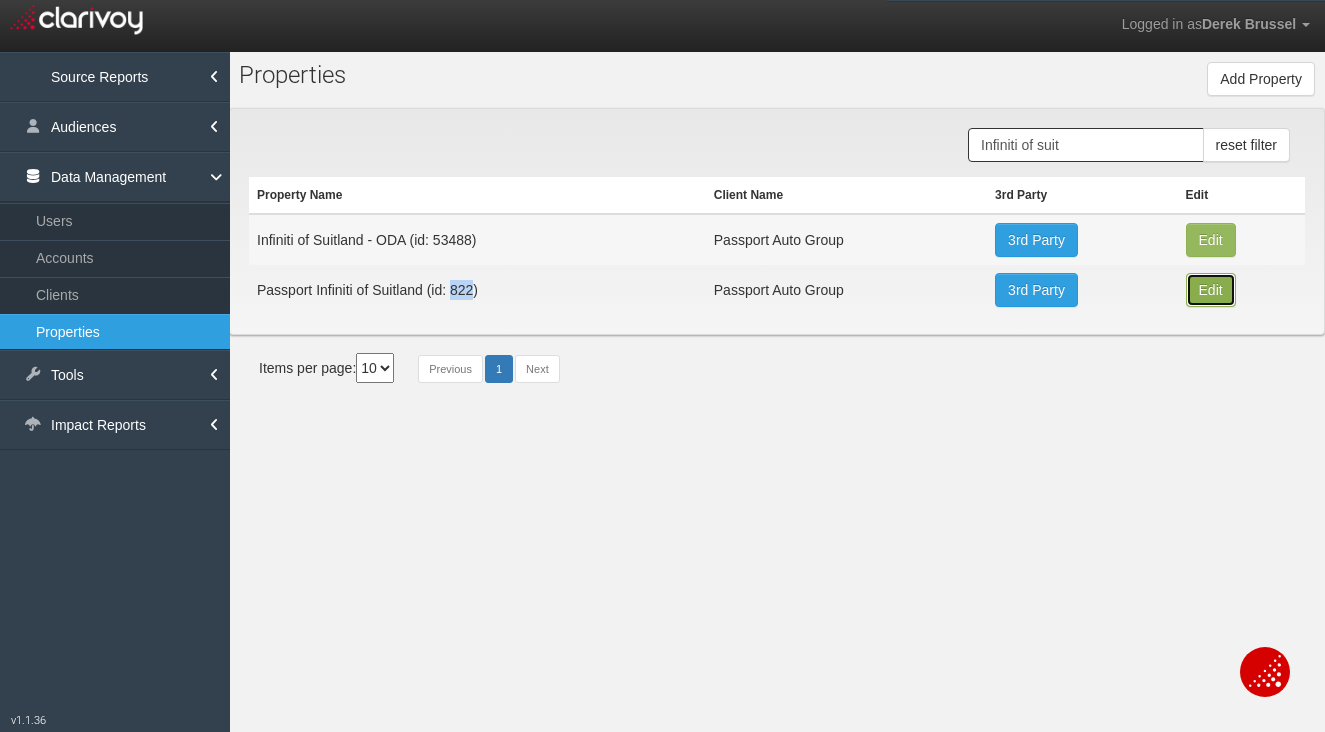 click on "Edit" at bounding box center (1211, 240) 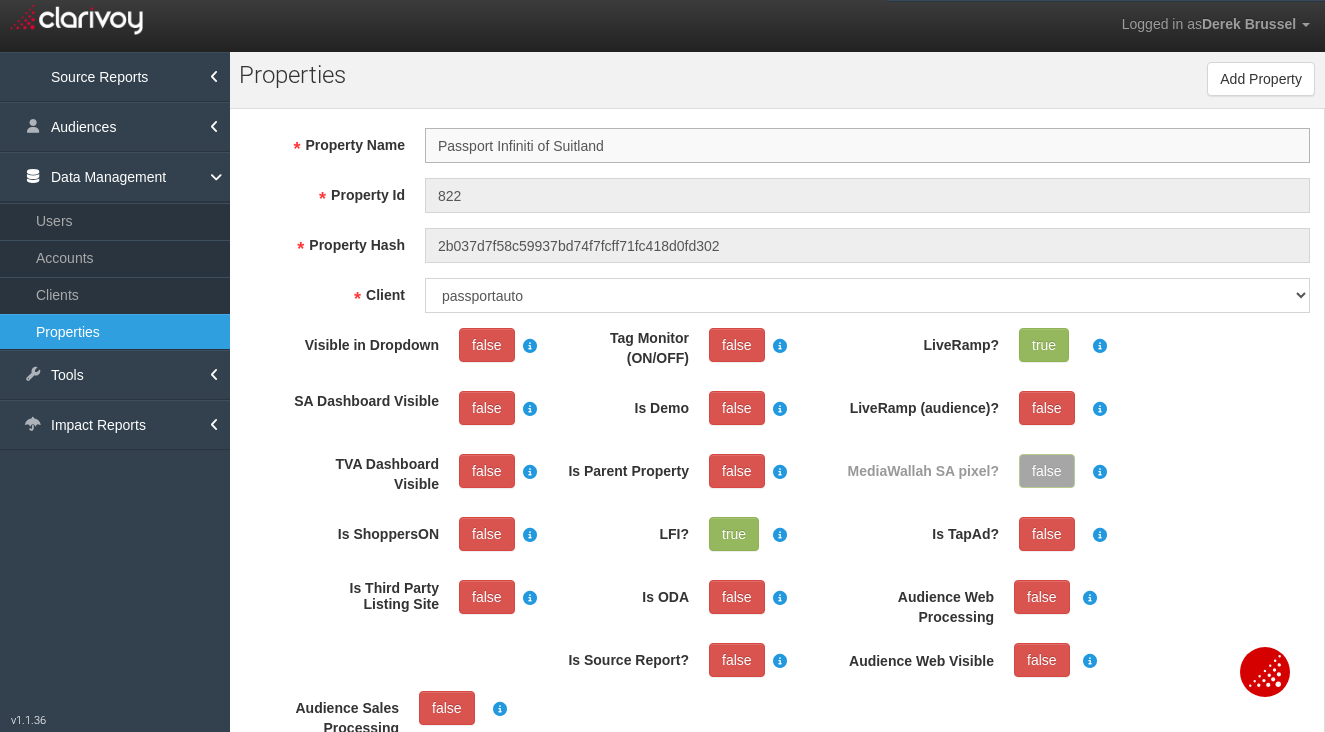 scroll, scrollTop: 37, scrollLeft: 0, axis: vertical 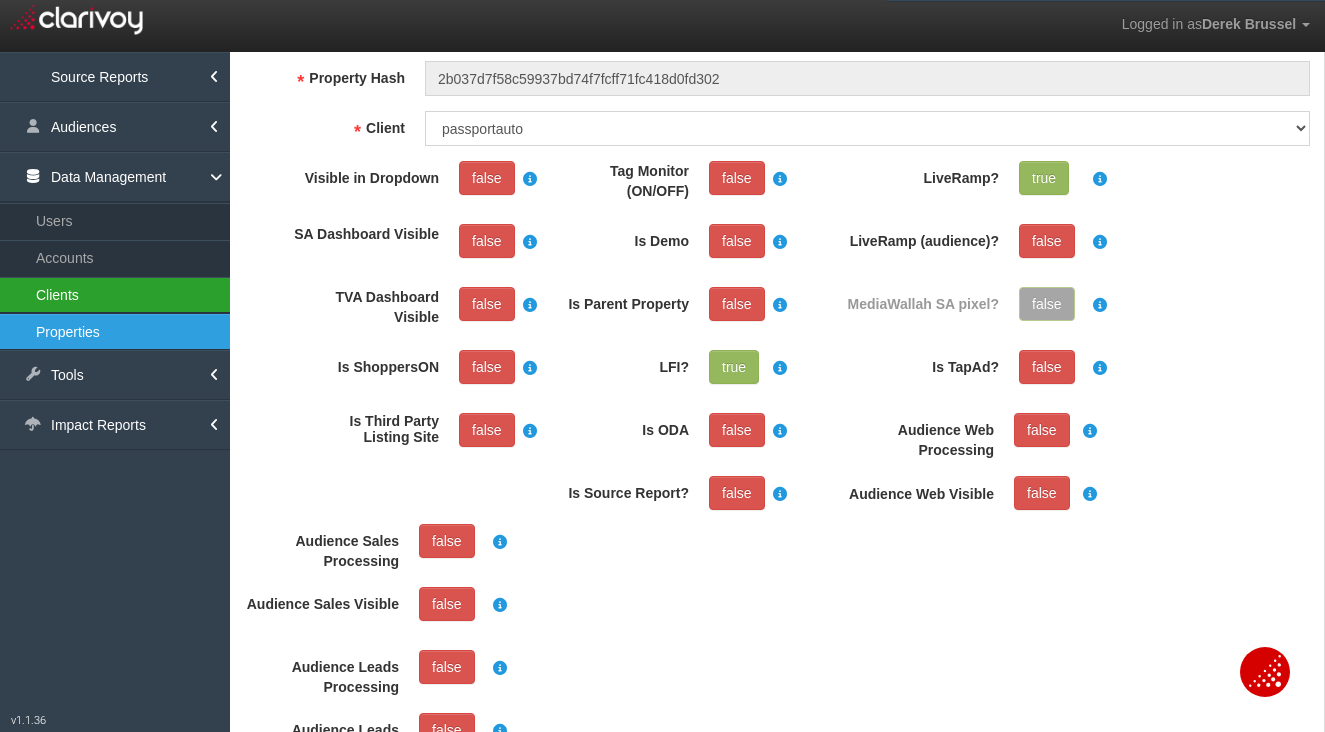 click on "Clients" at bounding box center (115, 295) 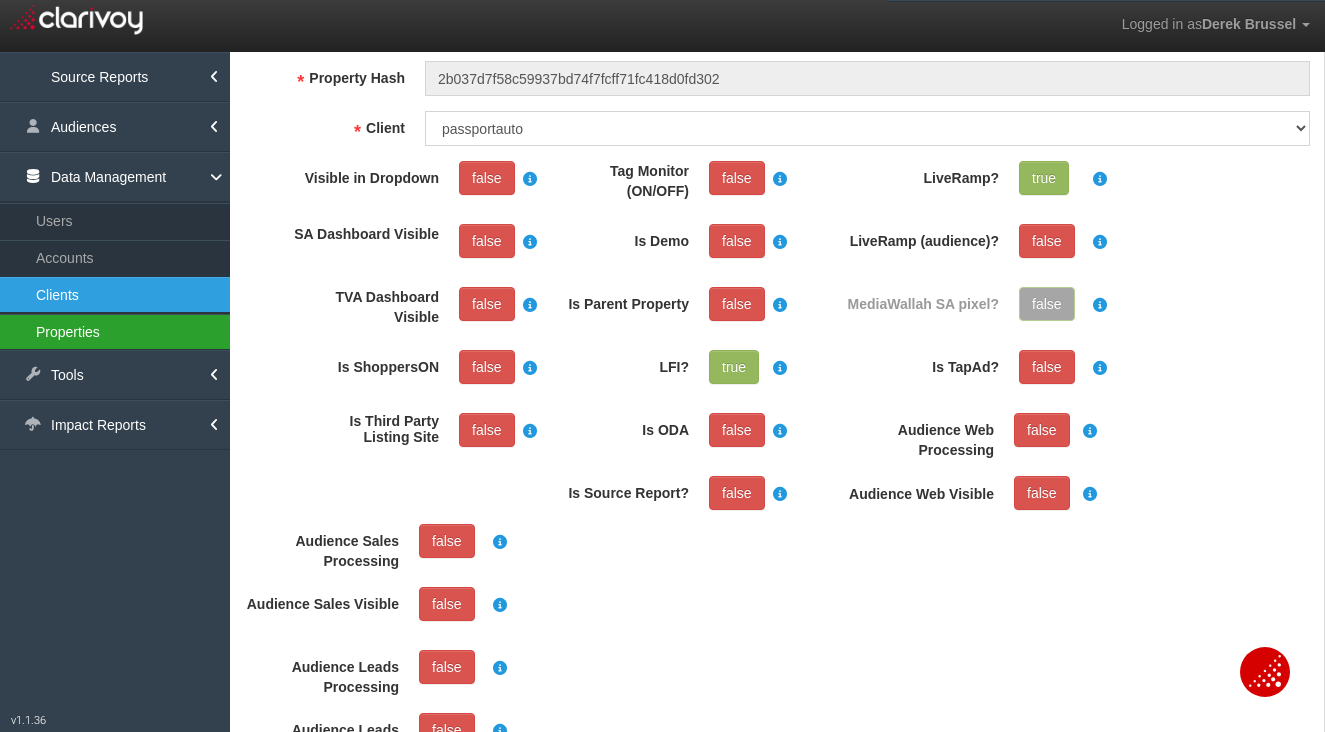 click on "Properties" at bounding box center [115, 332] 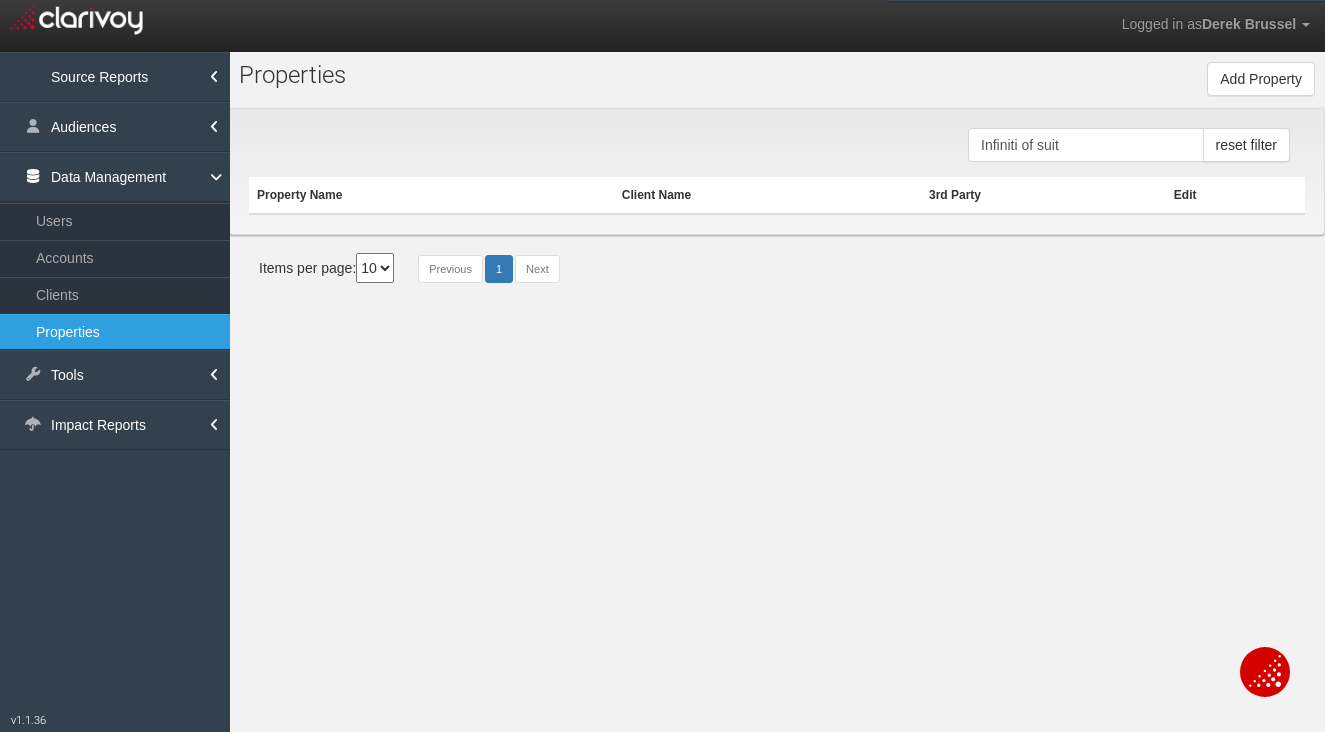 scroll, scrollTop: 0, scrollLeft: 0, axis: both 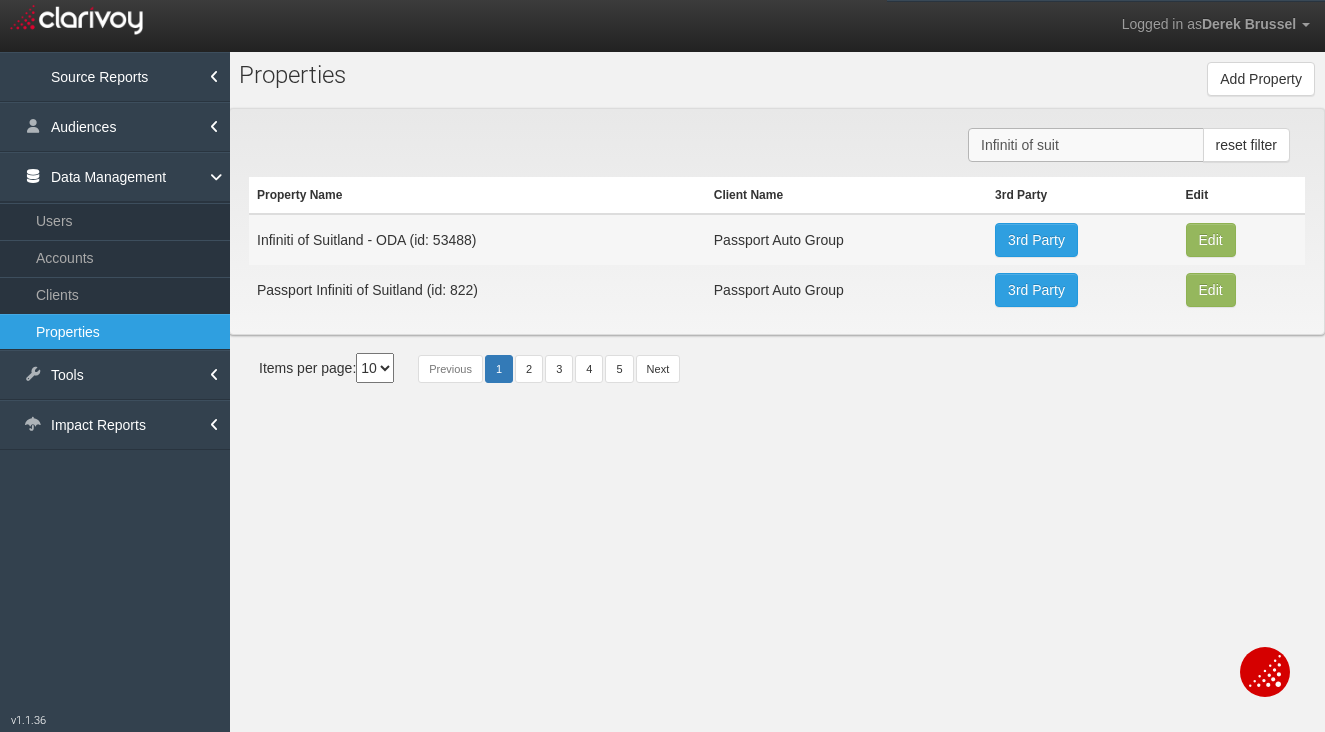 click on "Infiniti of suit" at bounding box center [1086, 145] 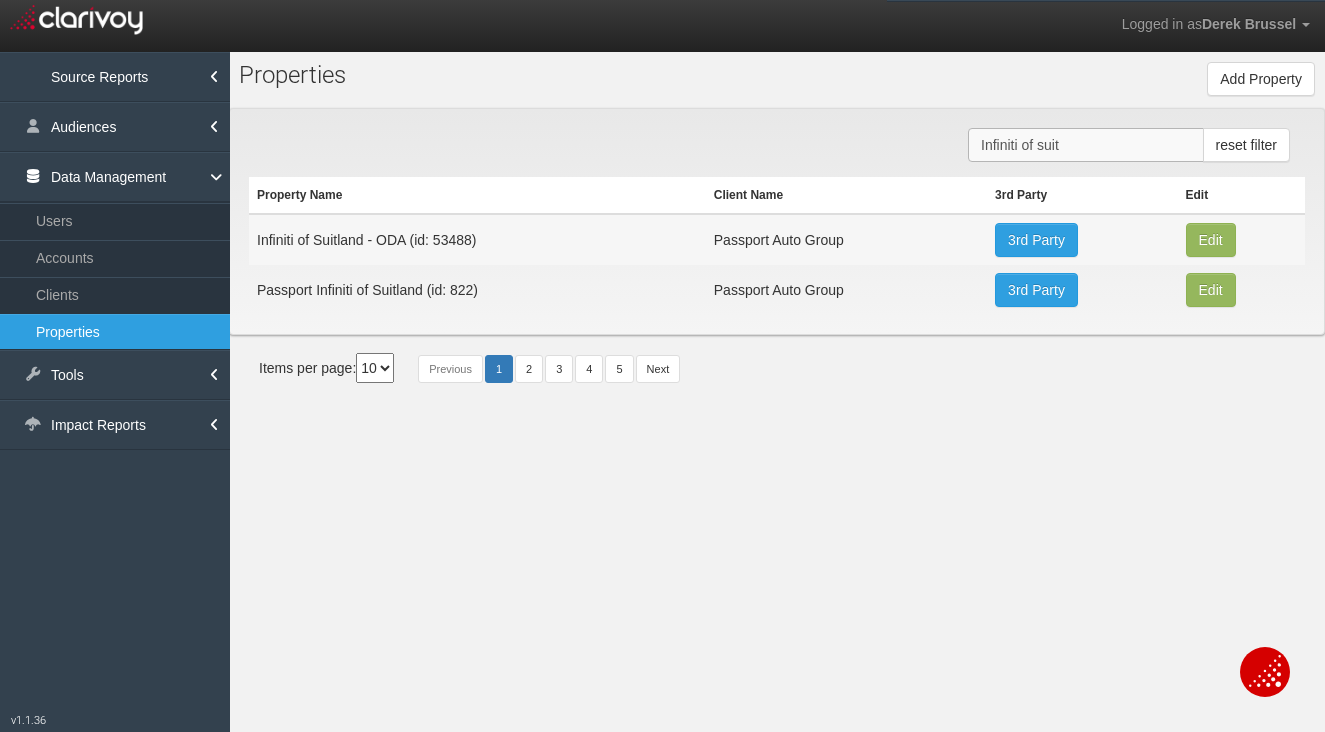 click on "Infiniti of suit" at bounding box center (1086, 145) 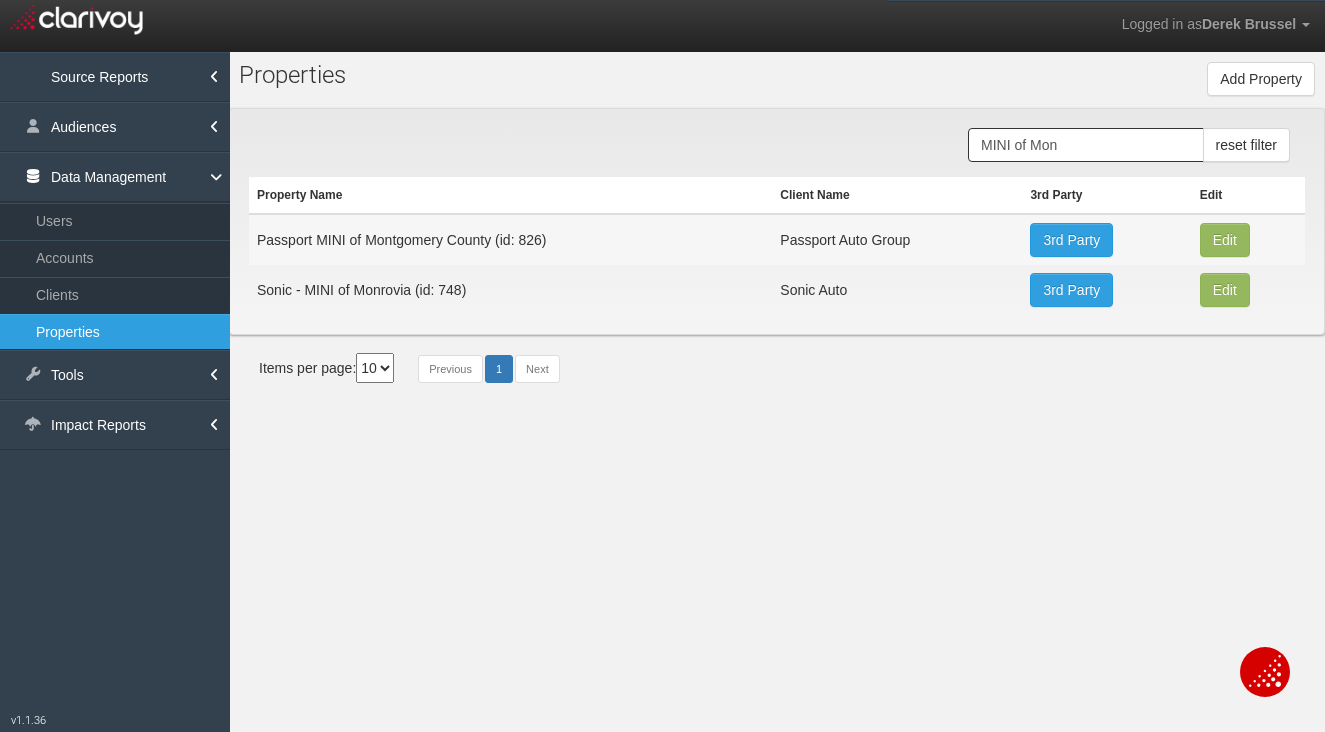 click on "Passport MINI of Montgomery County (id: 826)" at bounding box center (510, 239) 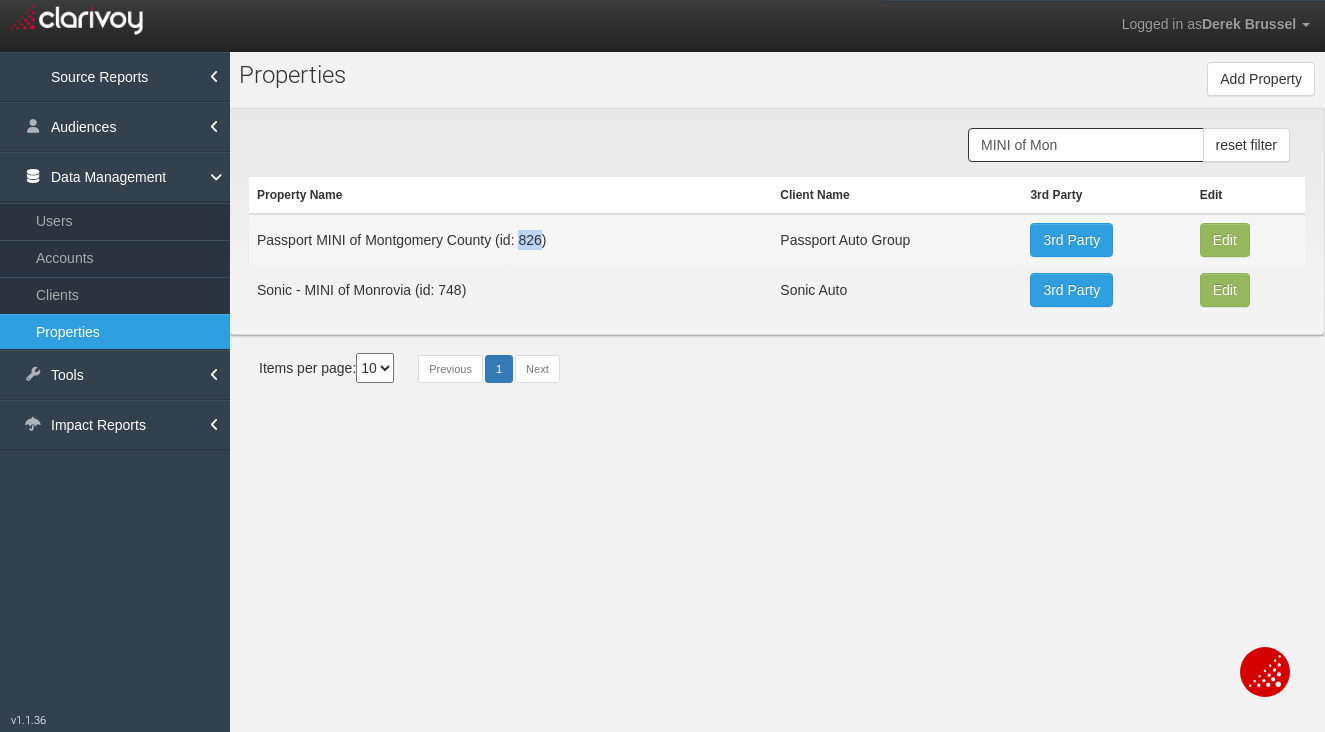 drag, startPoint x: 537, startPoint y: 245, endPoint x: 622, endPoint y: 257, distance: 85.84288 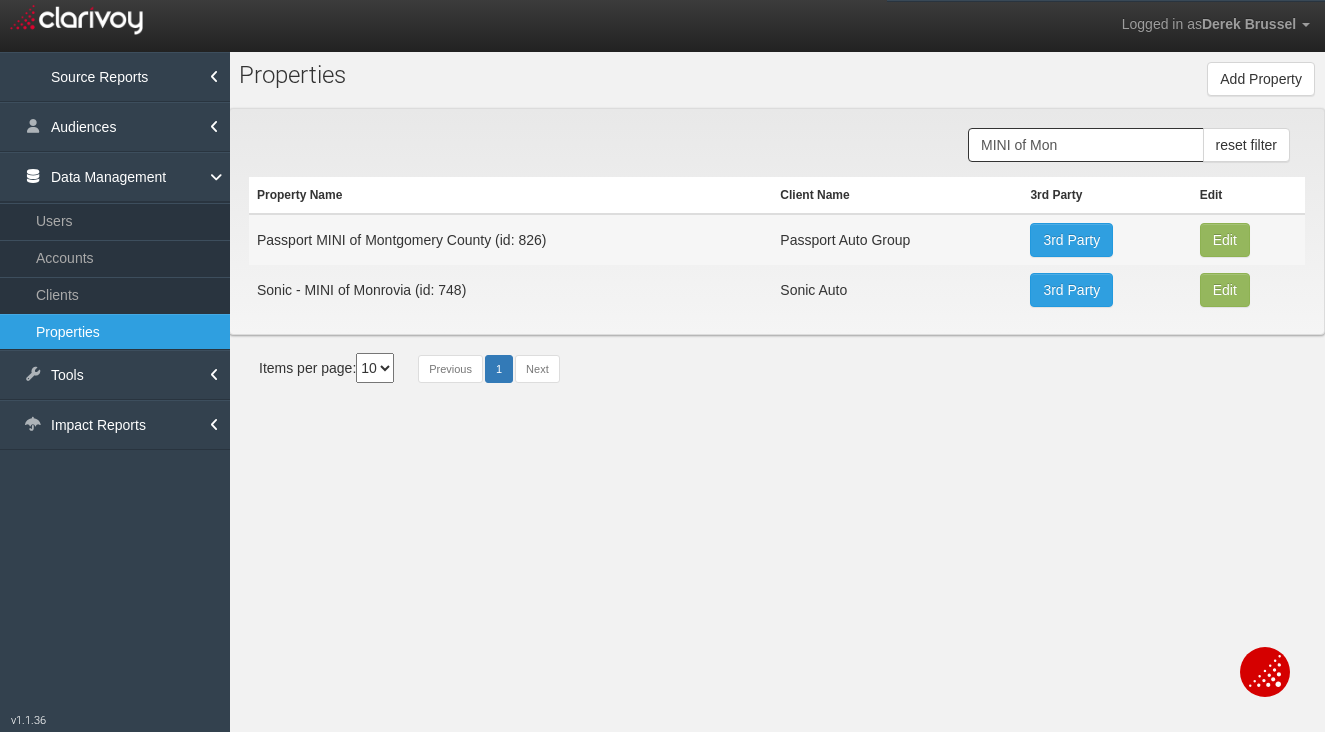 click on "Passport MINI of Montgomery County (id: 826)" at bounding box center (510, 239) 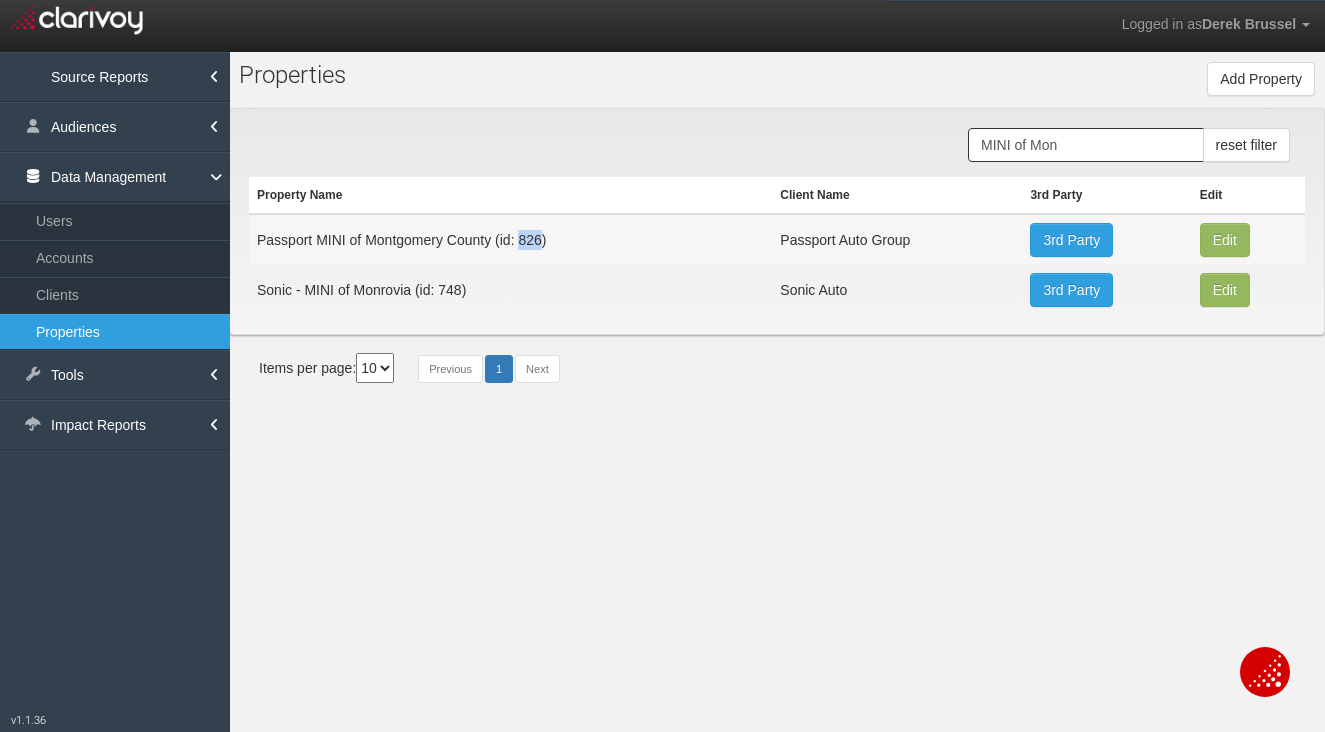 click on "Passport MINI of Montgomery County (id: 826)" at bounding box center [510, 239] 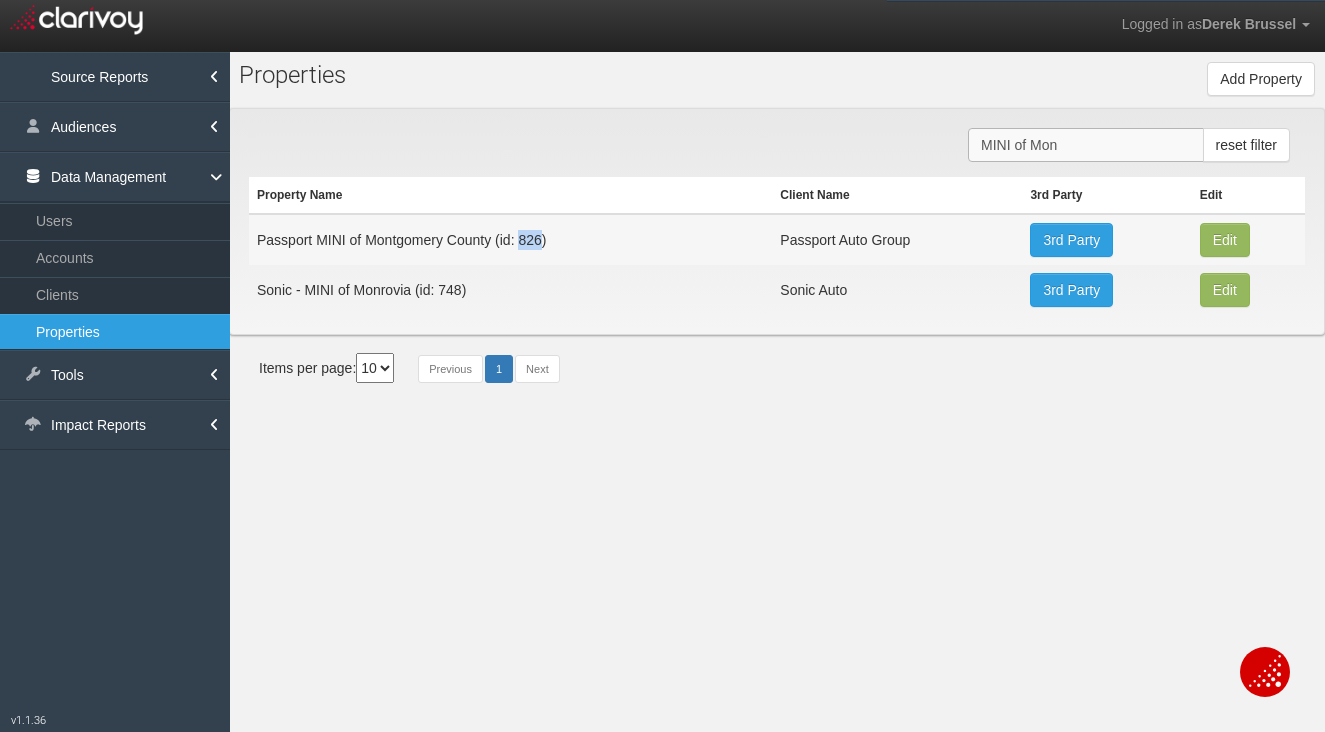 click on "MINI of Mon" at bounding box center (1086, 145) 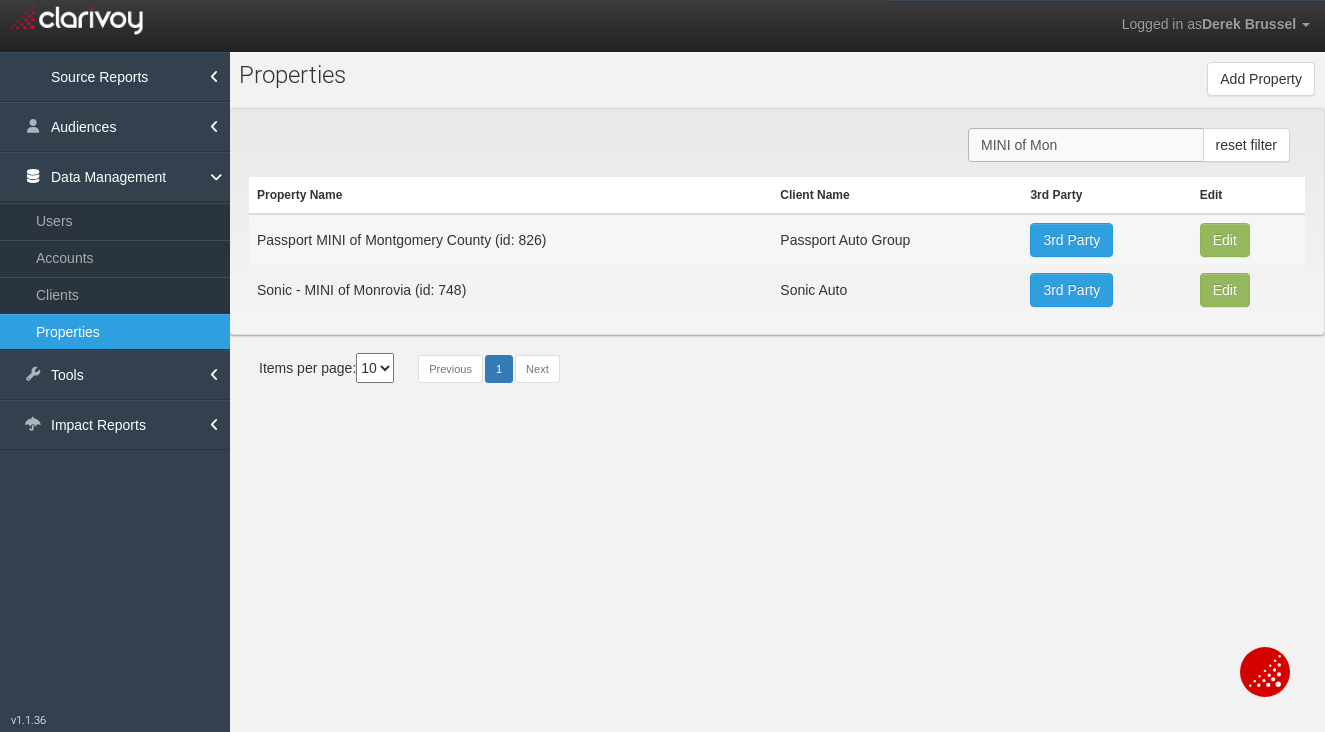 click on "MINI of Mon" at bounding box center [1086, 145] 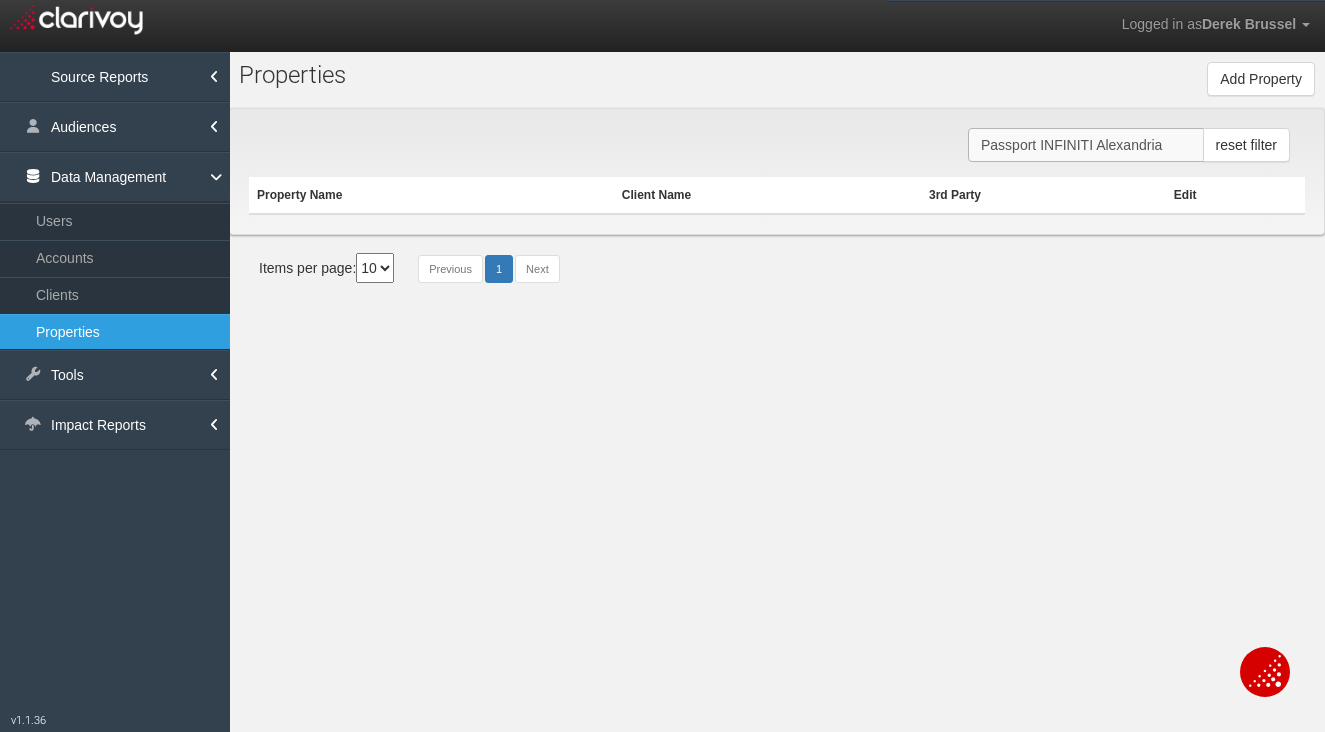 drag, startPoint x: 1041, startPoint y: 149, endPoint x: 1007, endPoint y: 141, distance: 34.928497 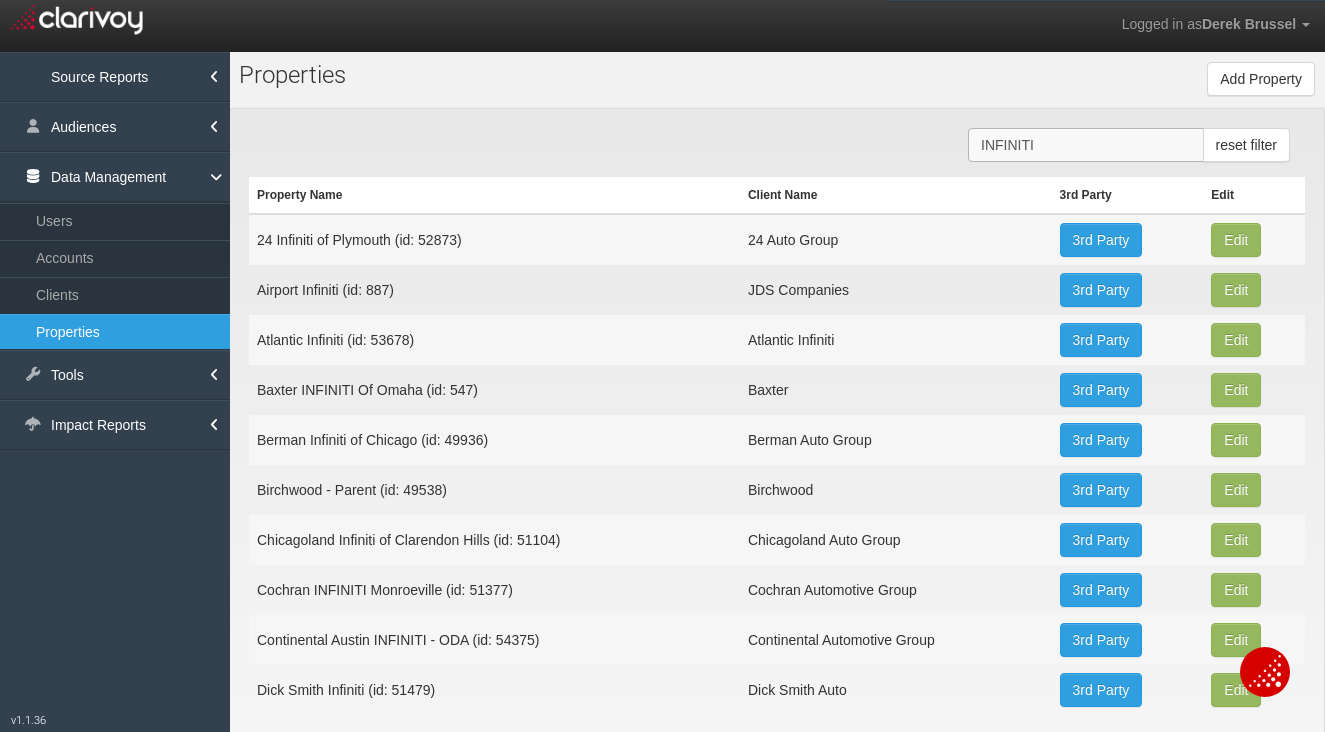 click on "INFINITI" at bounding box center (1086, 145) 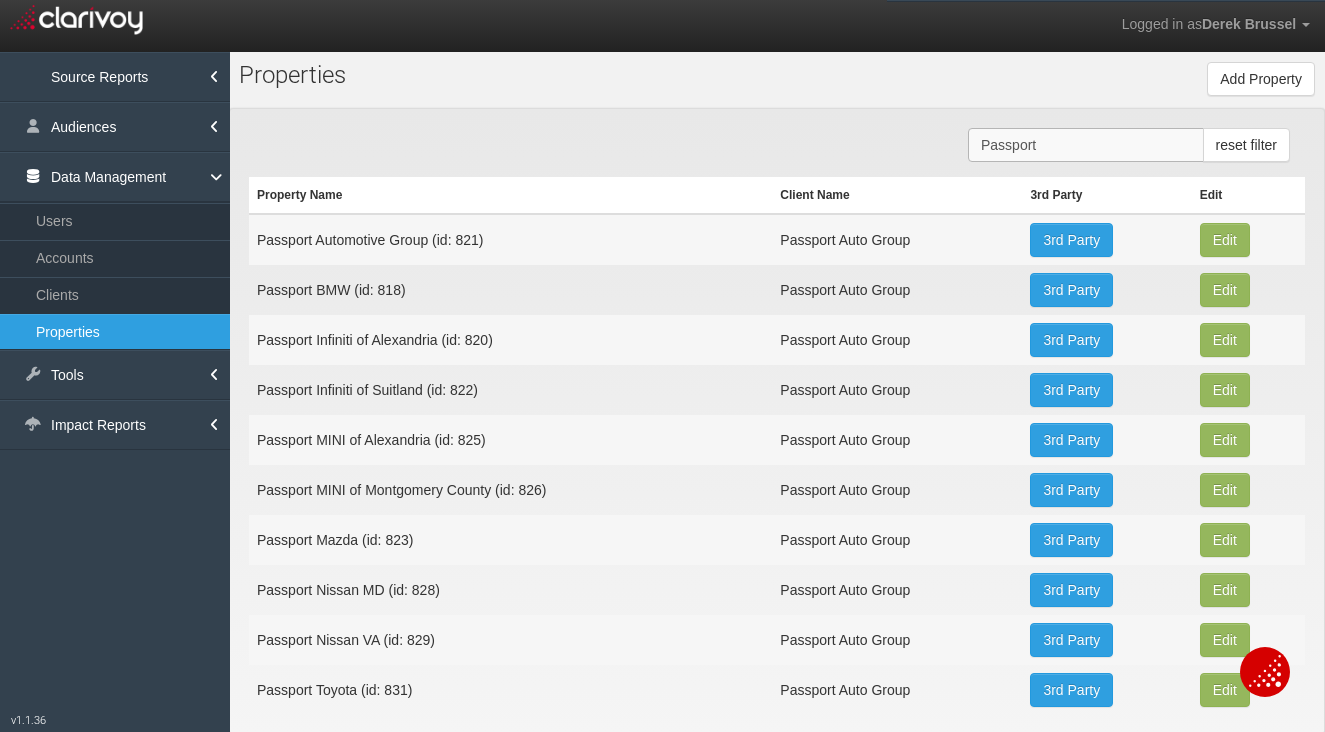 type on "Passport" 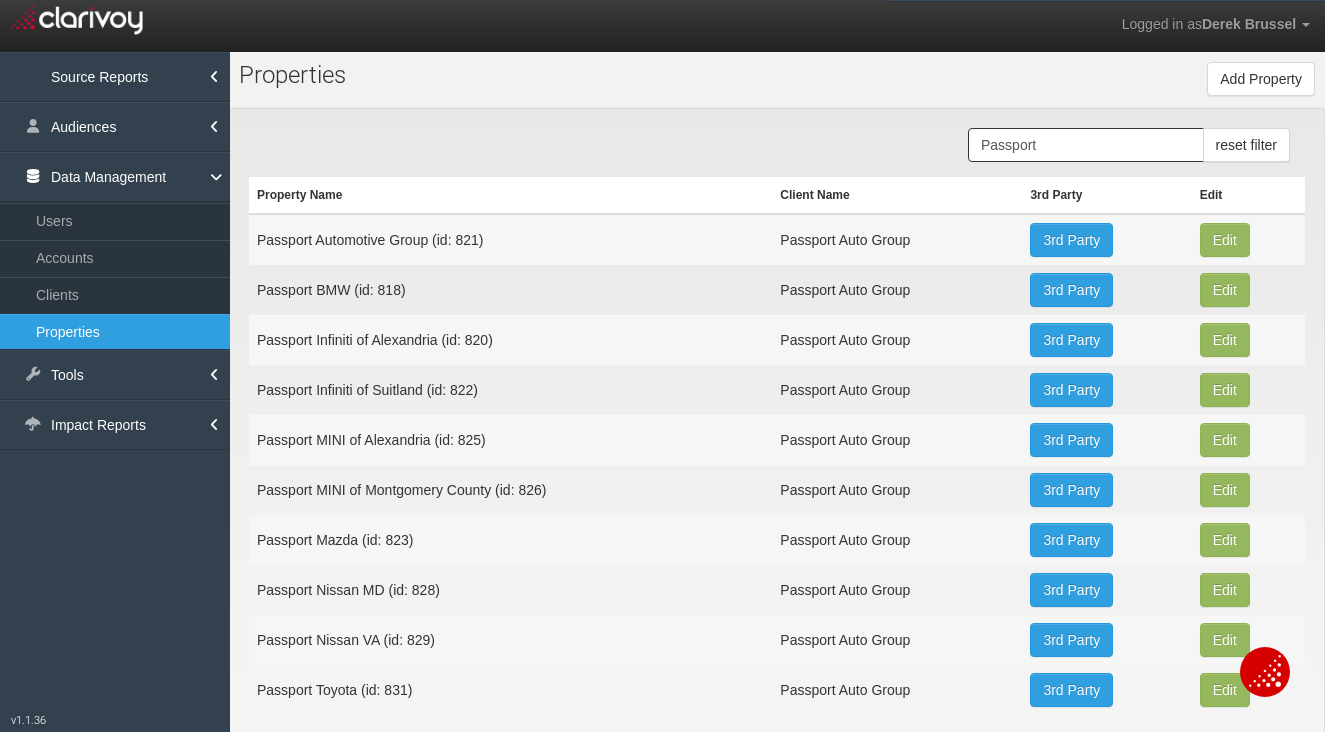 click on "Passport Infiniti of Alexandria (id: 820)" at bounding box center [510, 239] 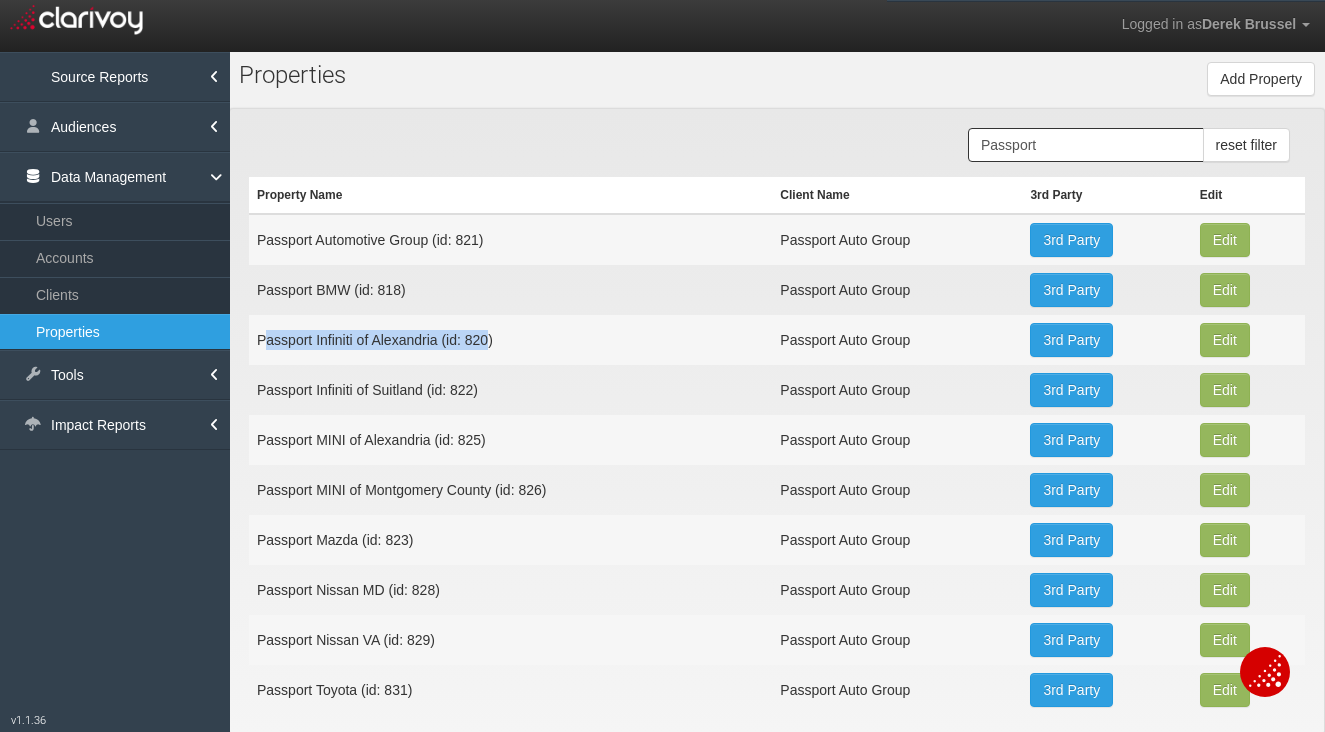 drag, startPoint x: 262, startPoint y: 338, endPoint x: 474, endPoint y: 338, distance: 212 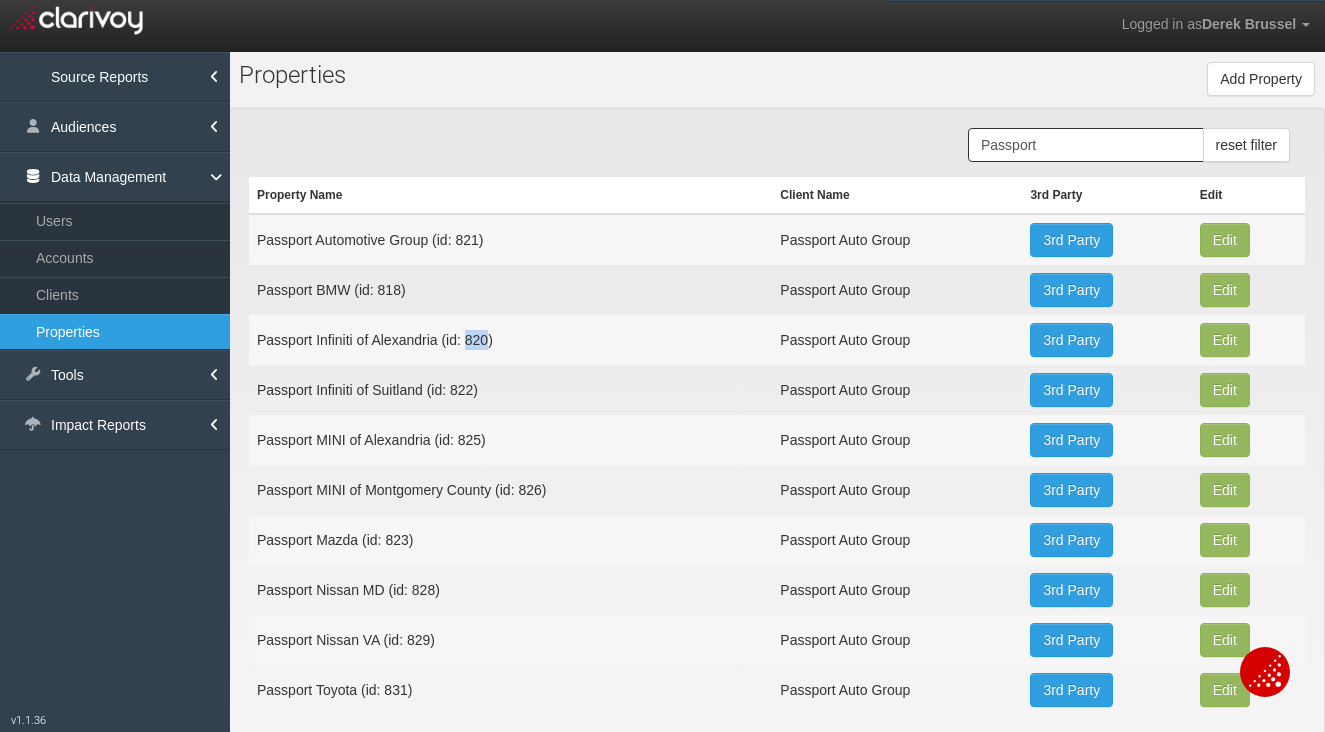 click on "Passport Infiniti of Alexandria (id: 820)" at bounding box center (510, 239) 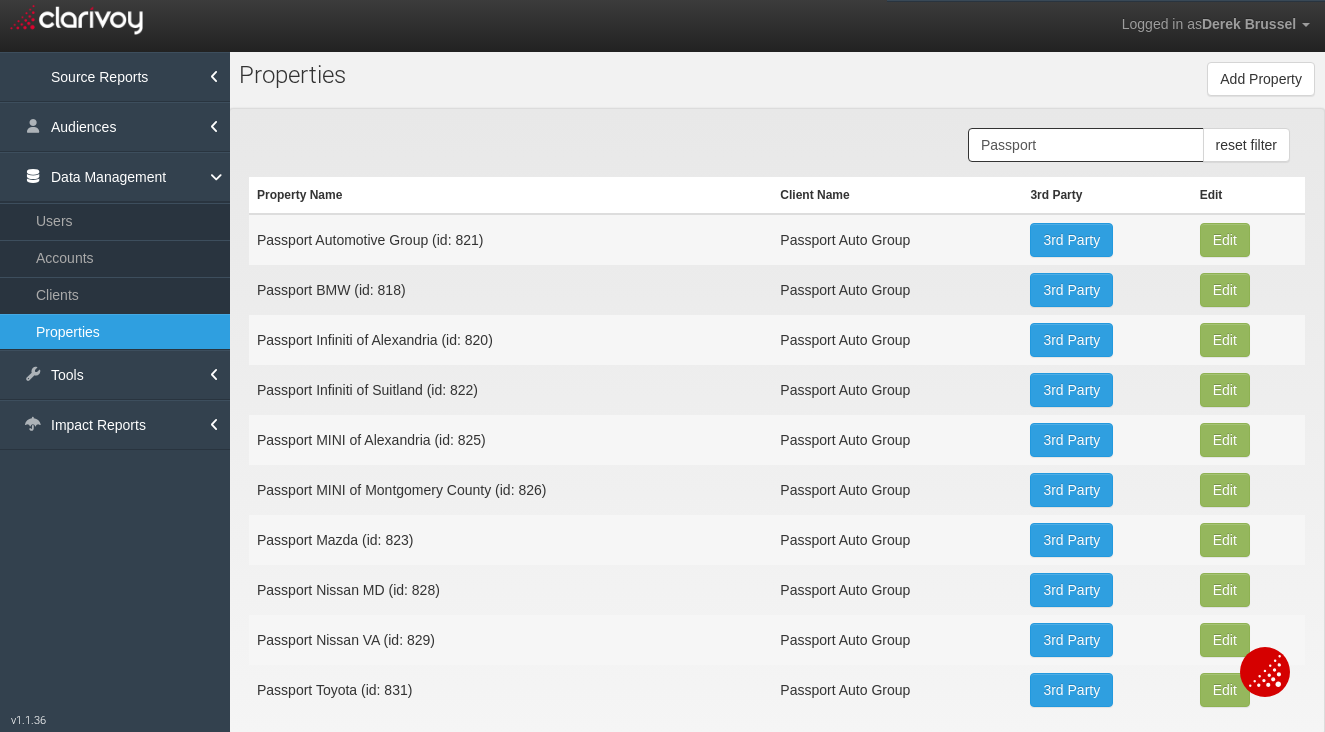 click on "Passport Infiniti of Alexandria (id: 820)" at bounding box center (510, 239) 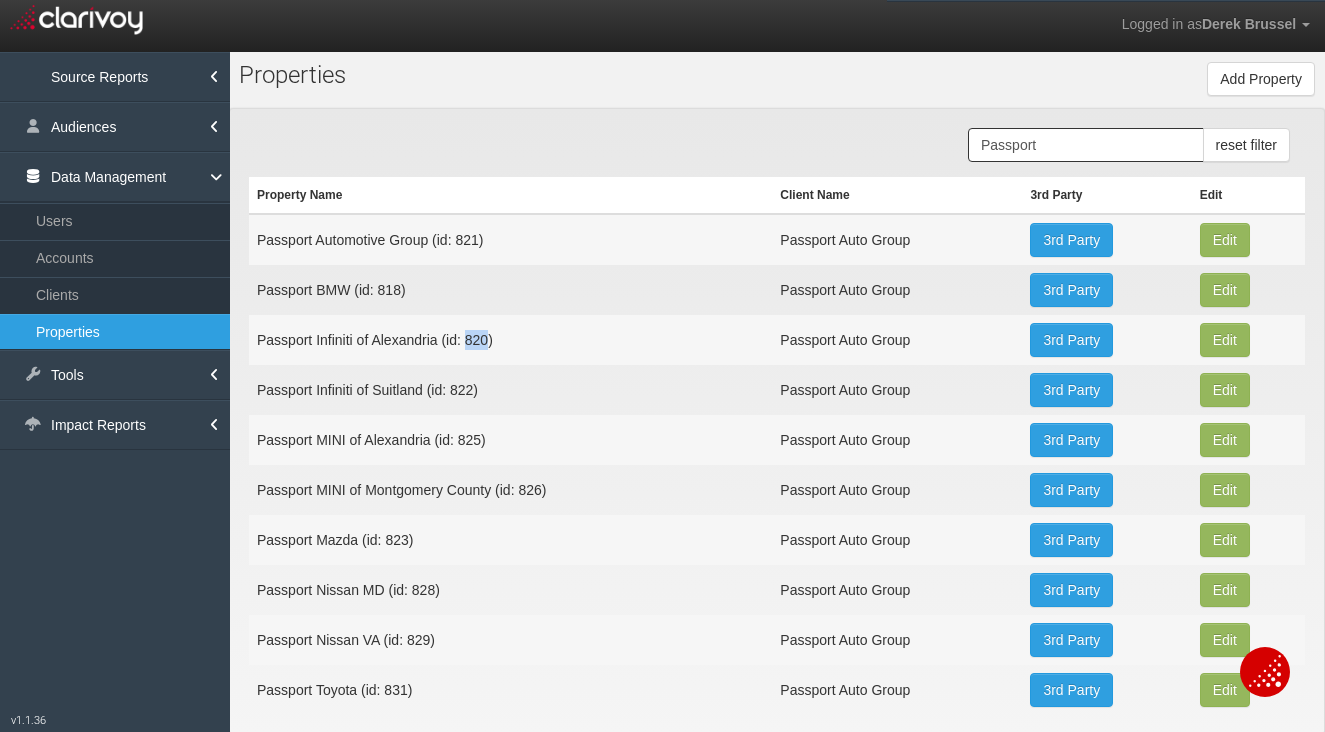click on "Passport Infiniti of Alexandria (id: 820)" at bounding box center [510, 239] 